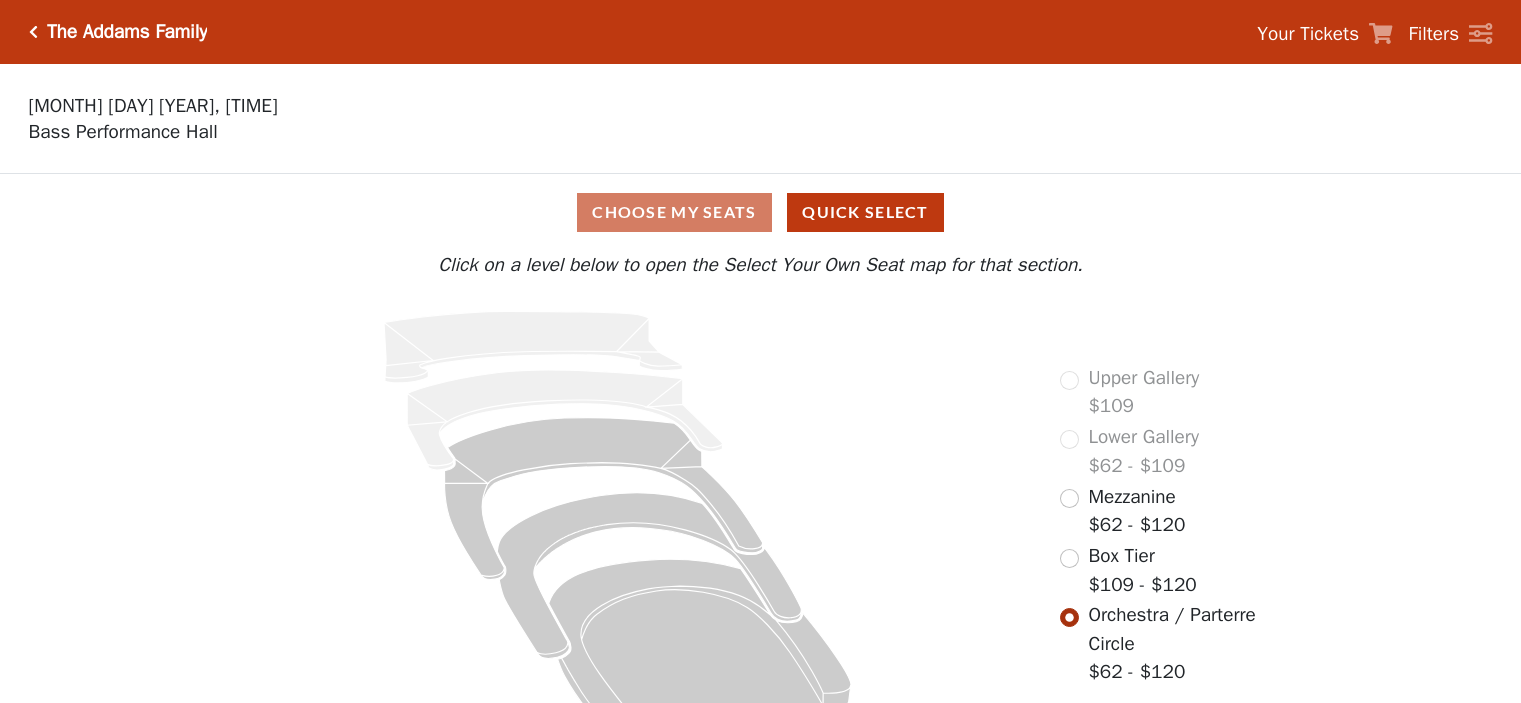 scroll, scrollTop: 0, scrollLeft: 0, axis: both 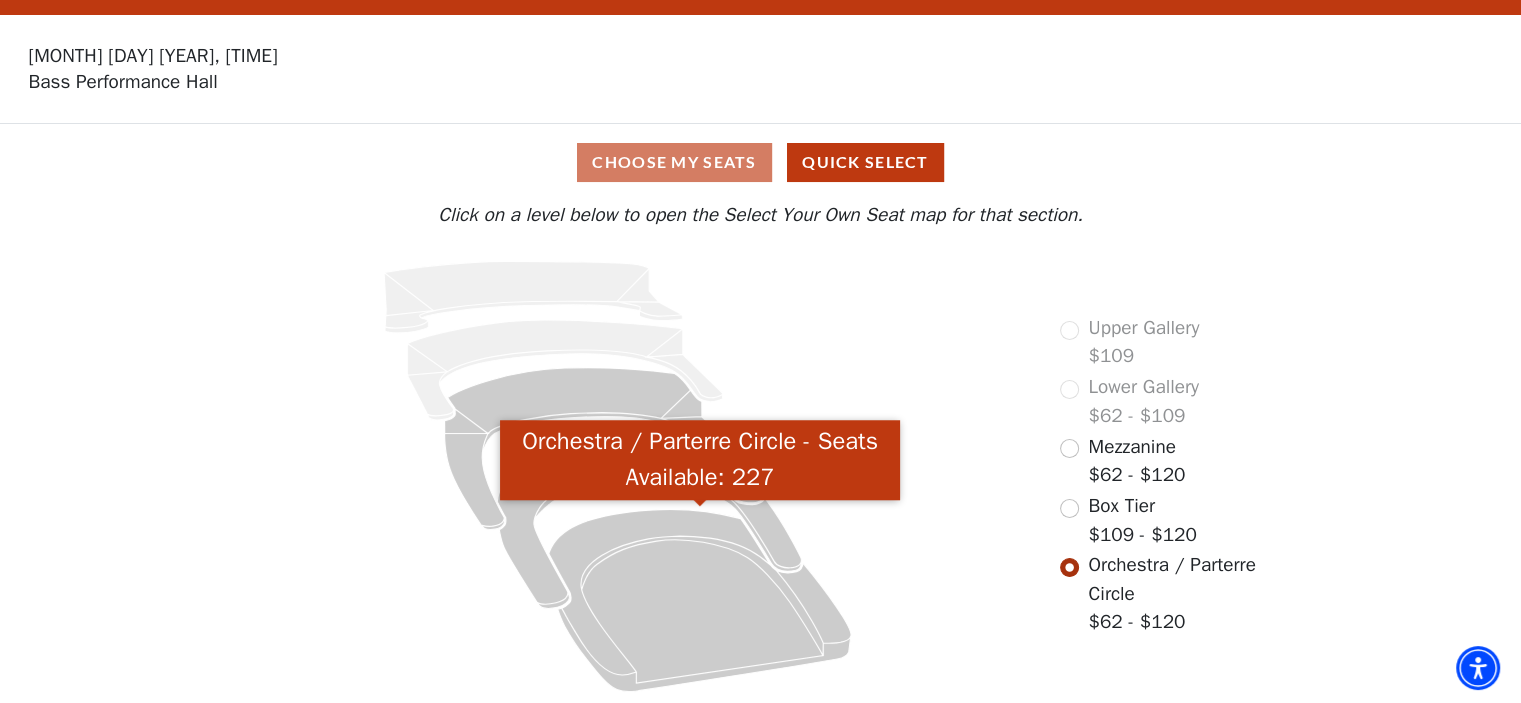 click 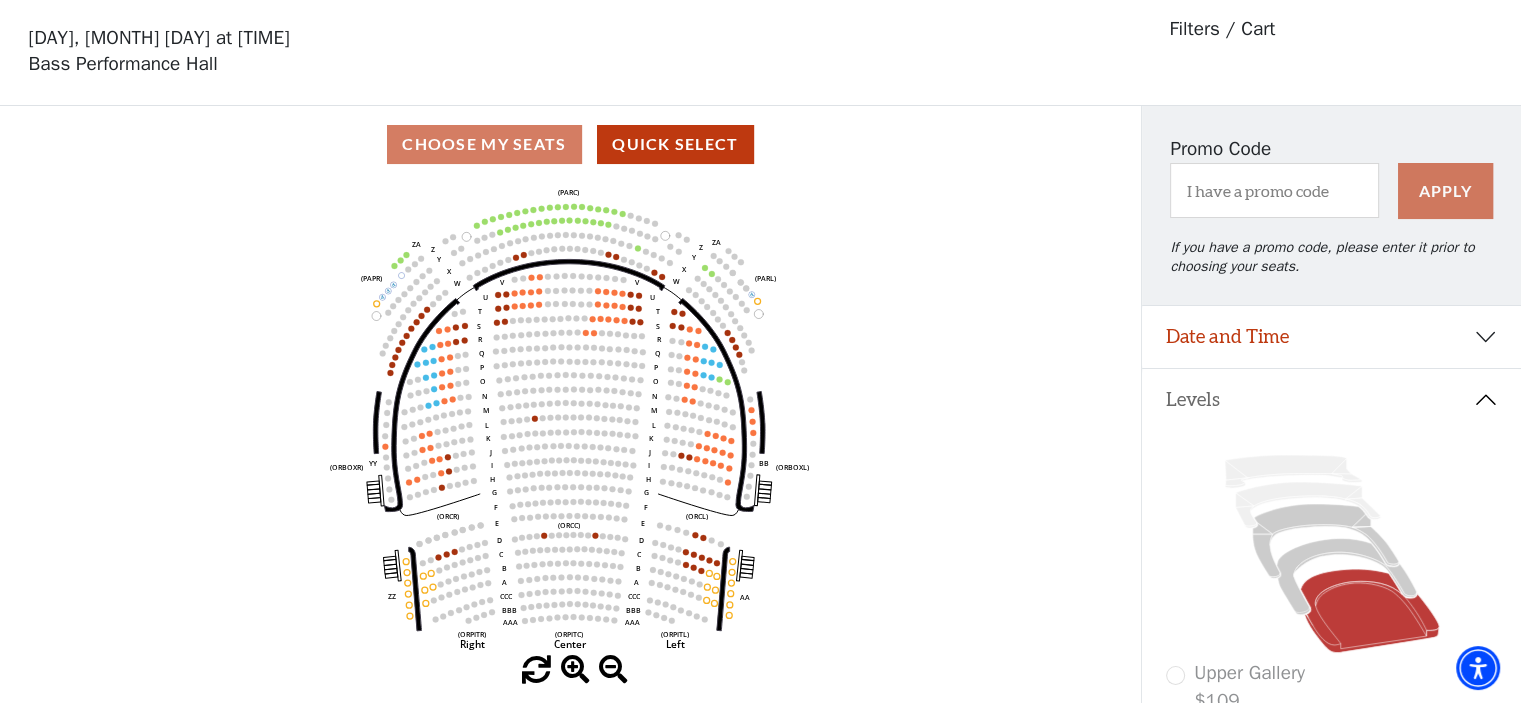 scroll, scrollTop: 92, scrollLeft: 0, axis: vertical 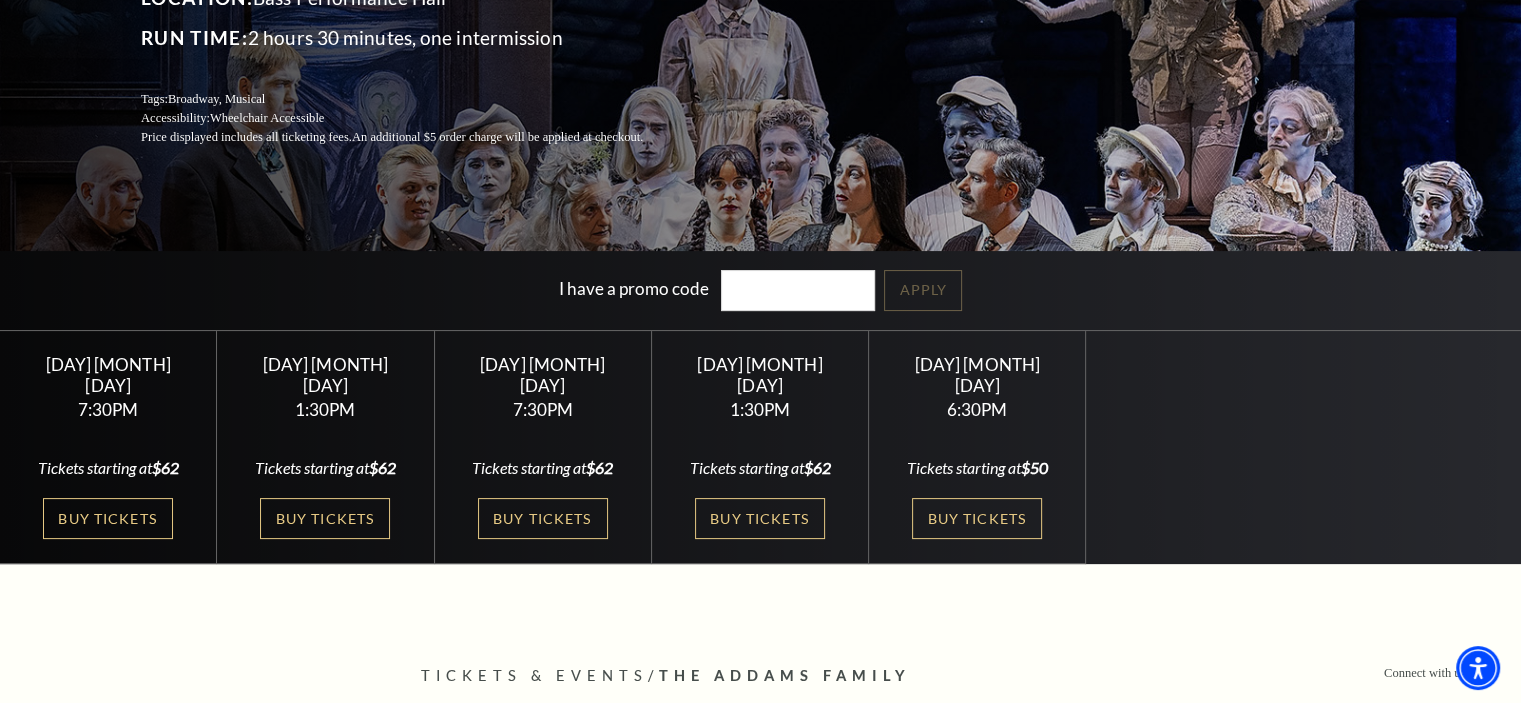 click on "Buy Tickets" at bounding box center (543, 518) 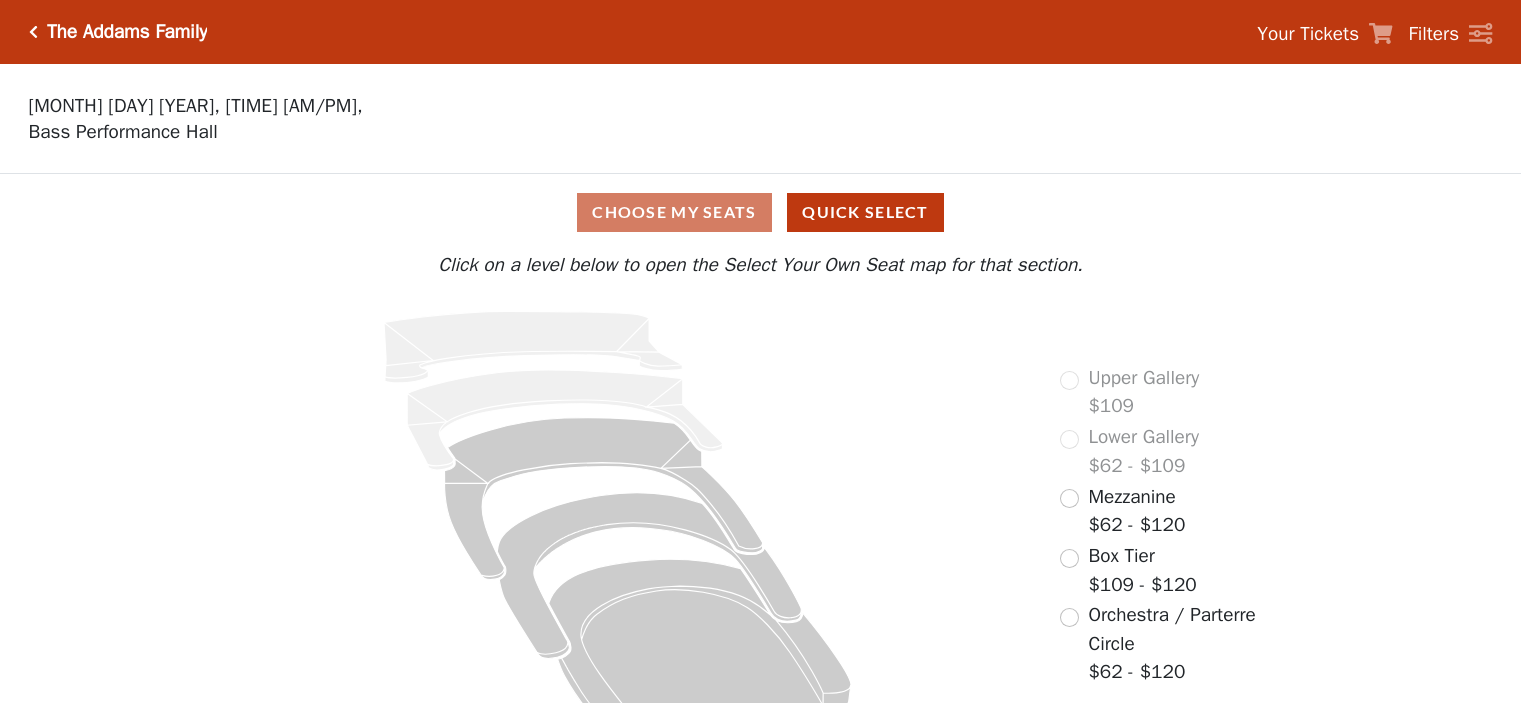 scroll, scrollTop: 0, scrollLeft: 0, axis: both 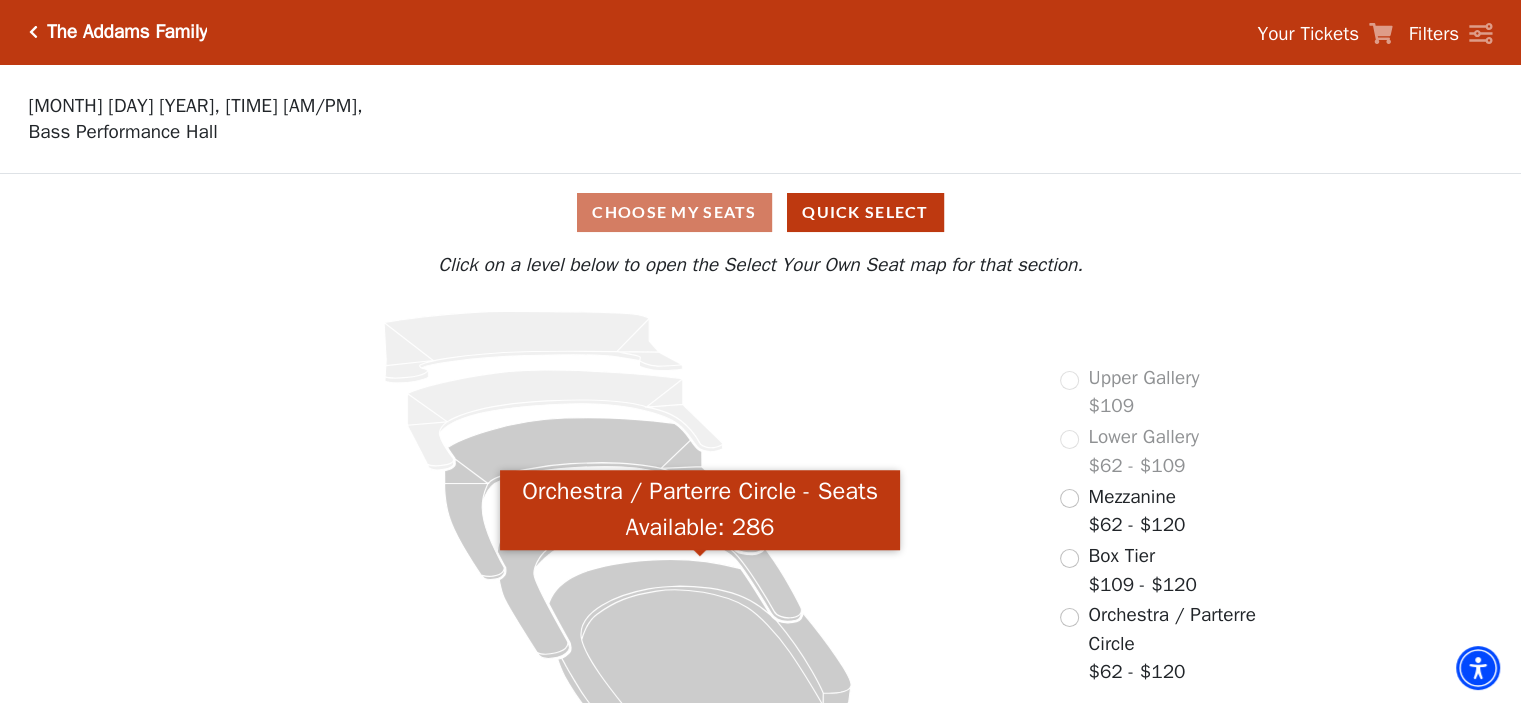 click 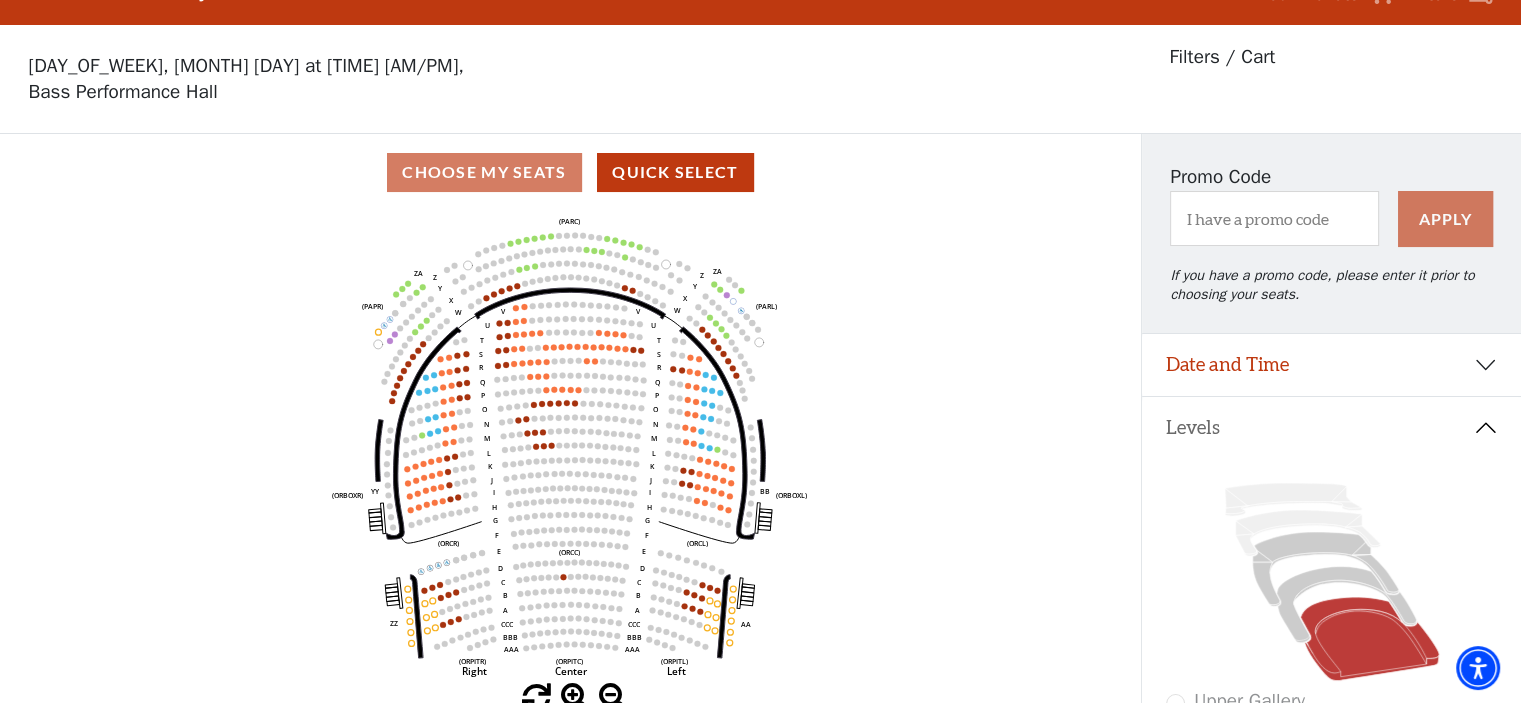 scroll, scrollTop: 92, scrollLeft: 0, axis: vertical 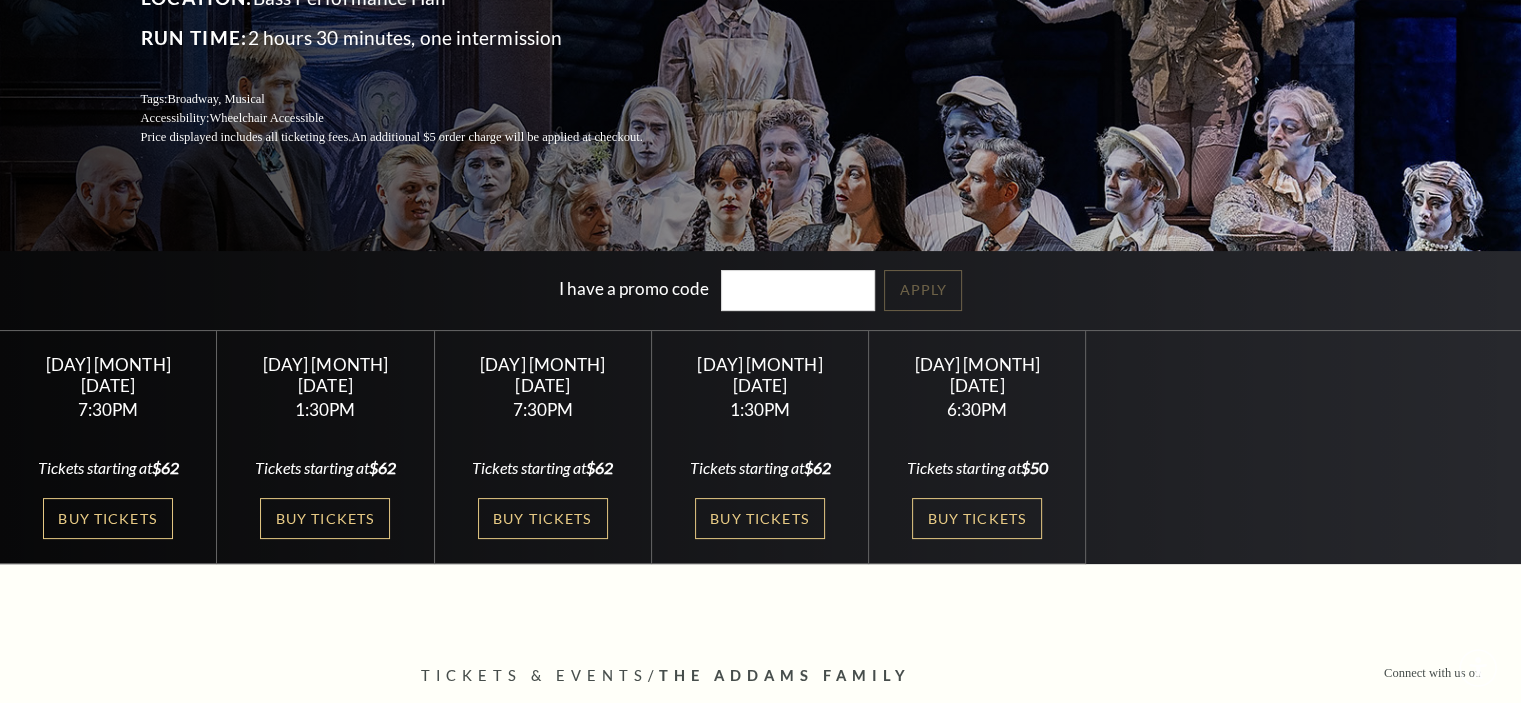 click on "Buy Tickets" at bounding box center [325, 518] 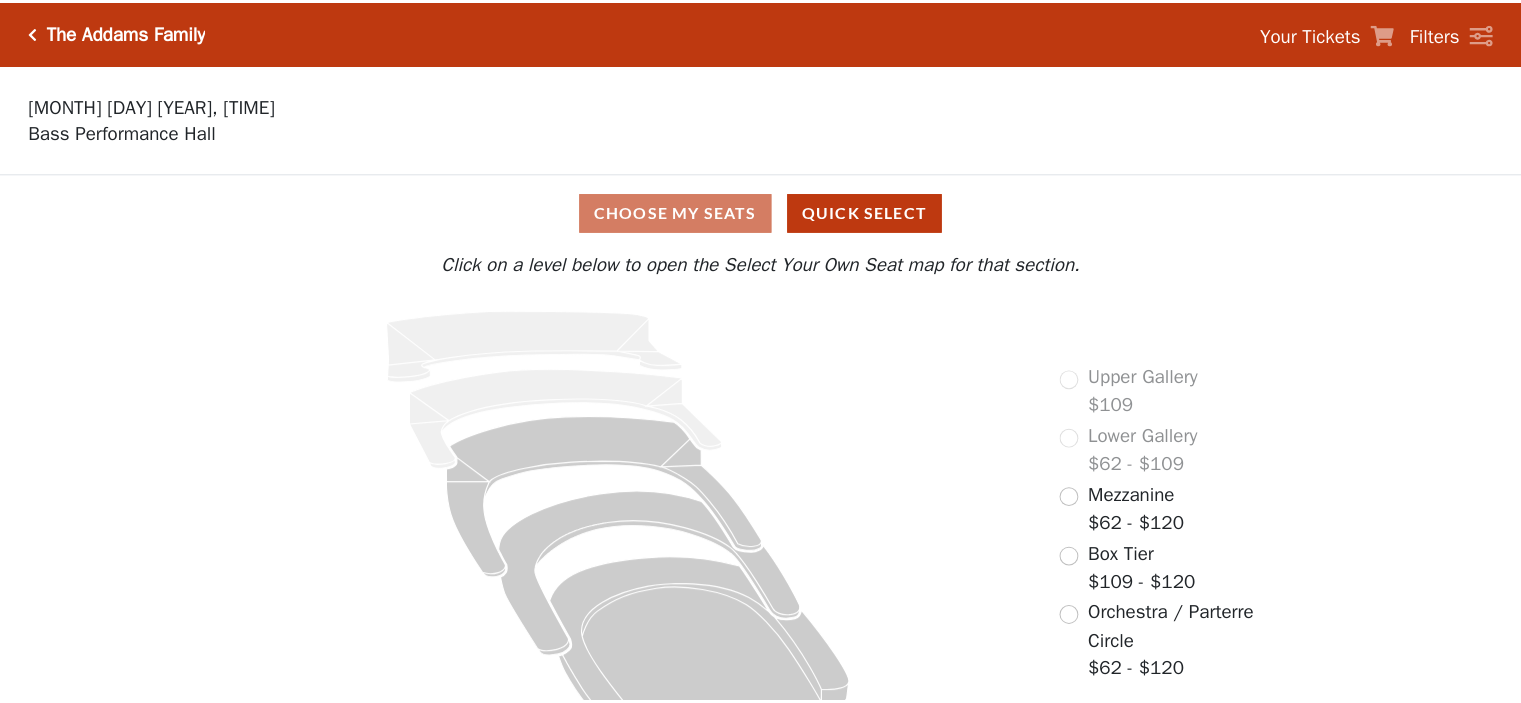 scroll, scrollTop: 0, scrollLeft: 0, axis: both 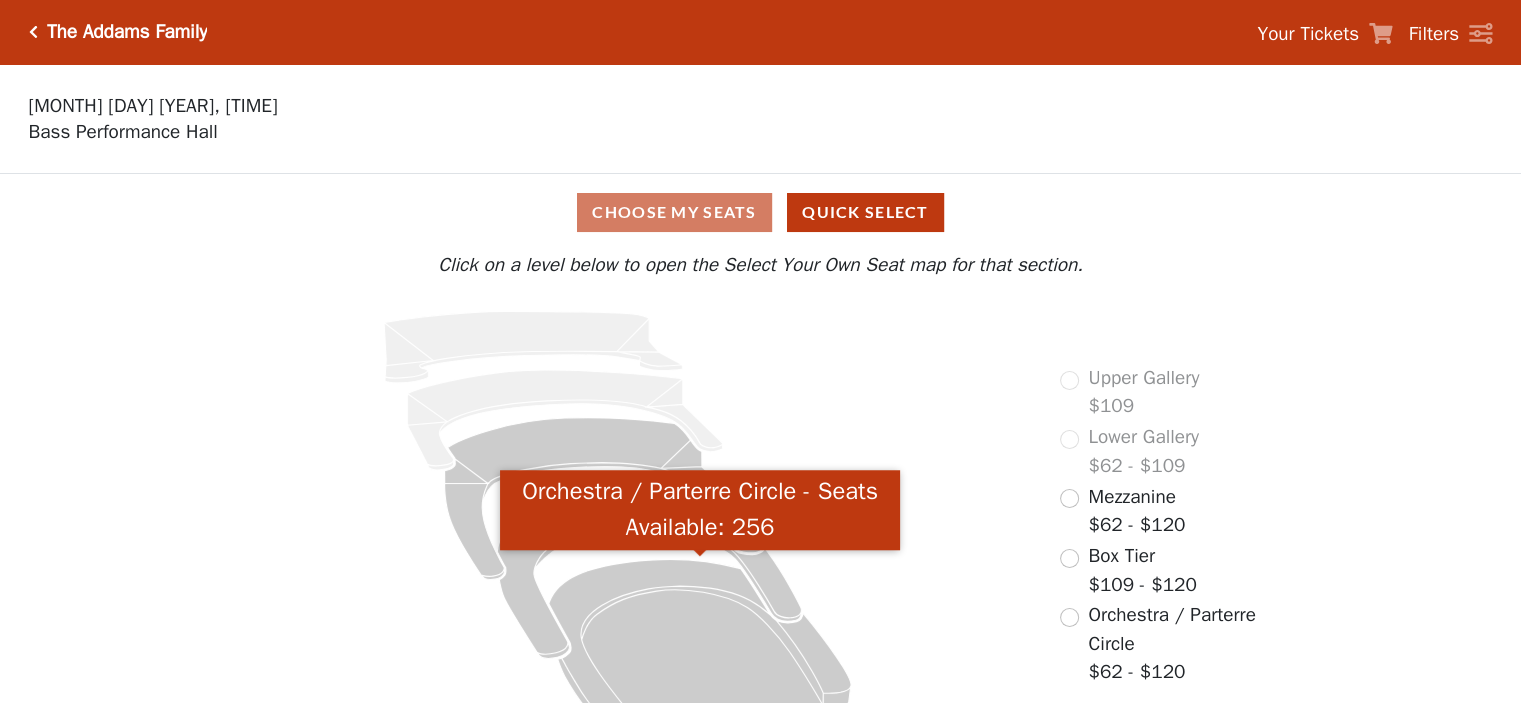 click 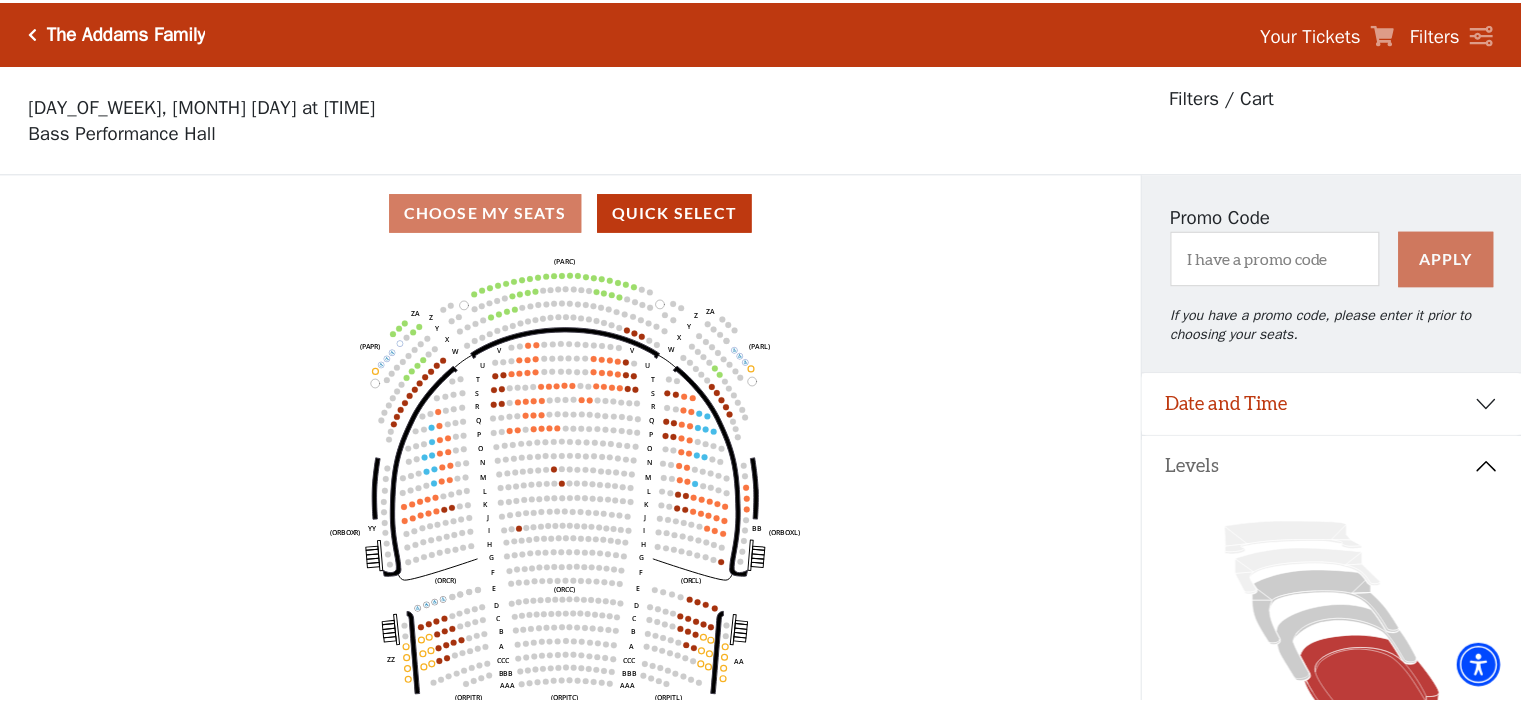 scroll, scrollTop: 92, scrollLeft: 0, axis: vertical 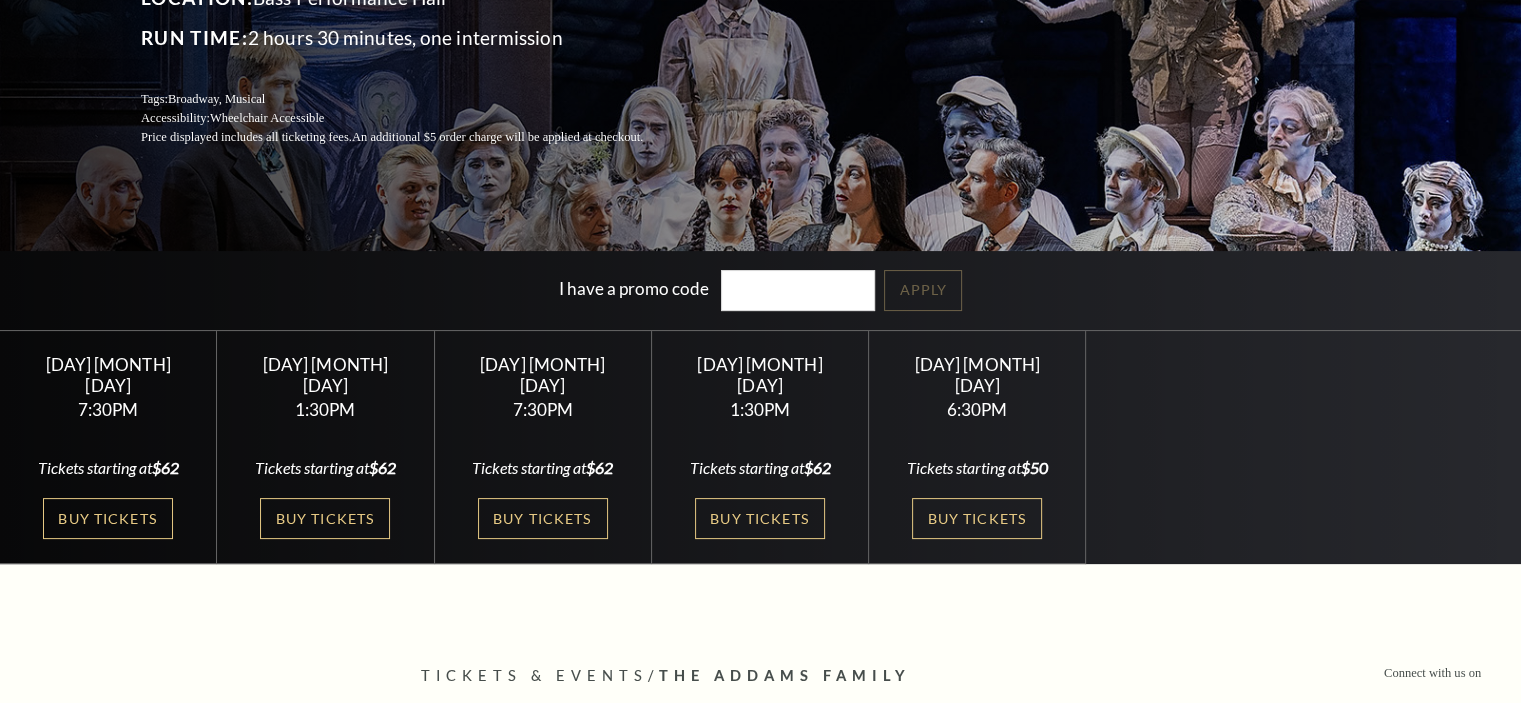 click on "Buy Tickets" at bounding box center [108, 518] 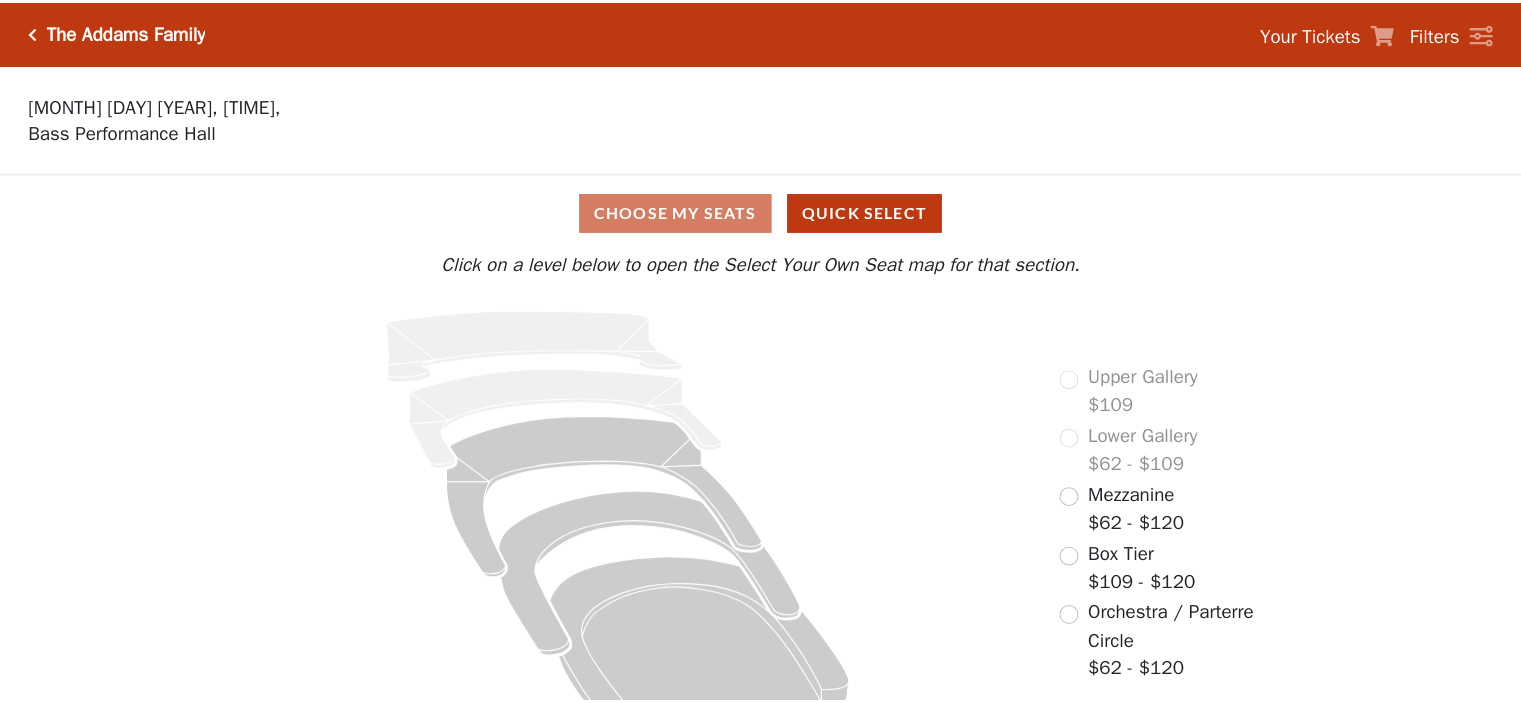 scroll, scrollTop: 0, scrollLeft: 0, axis: both 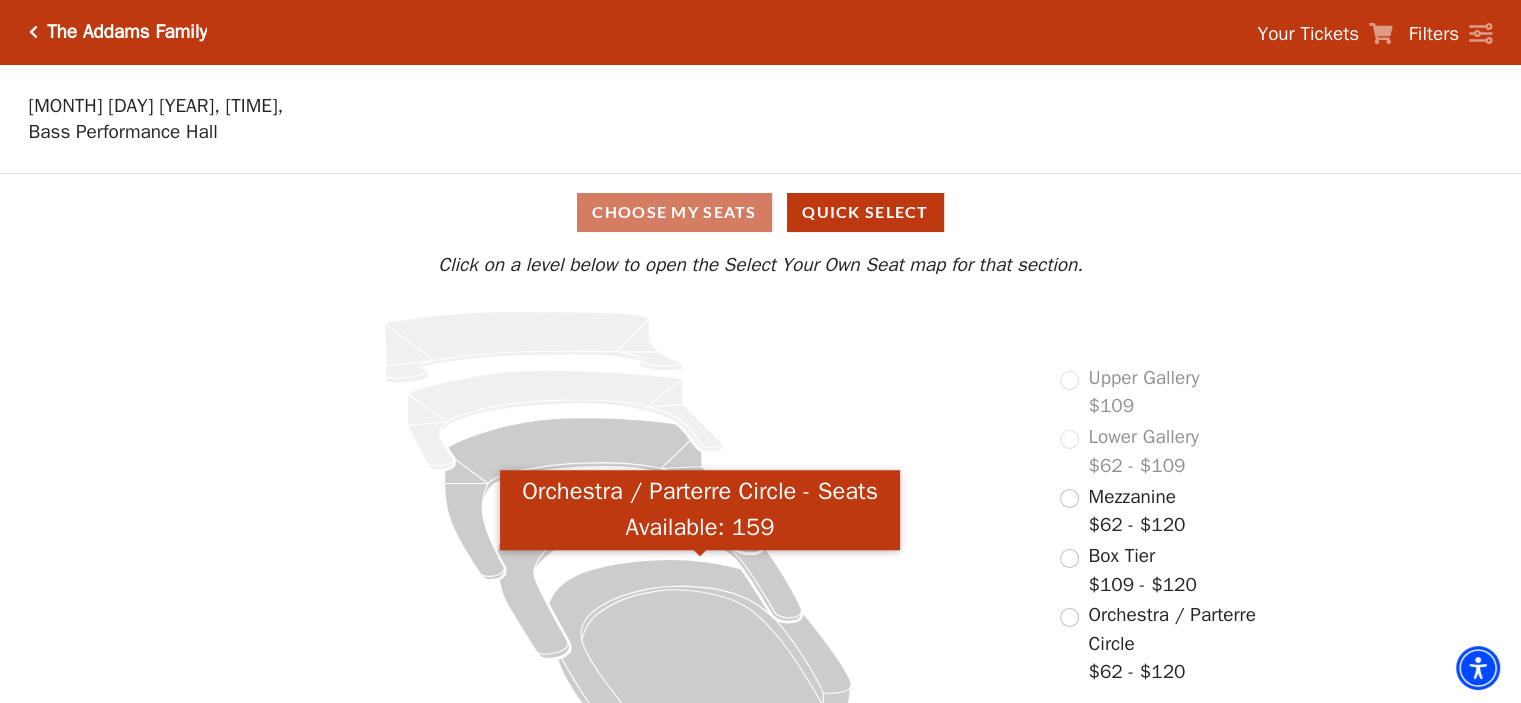 click 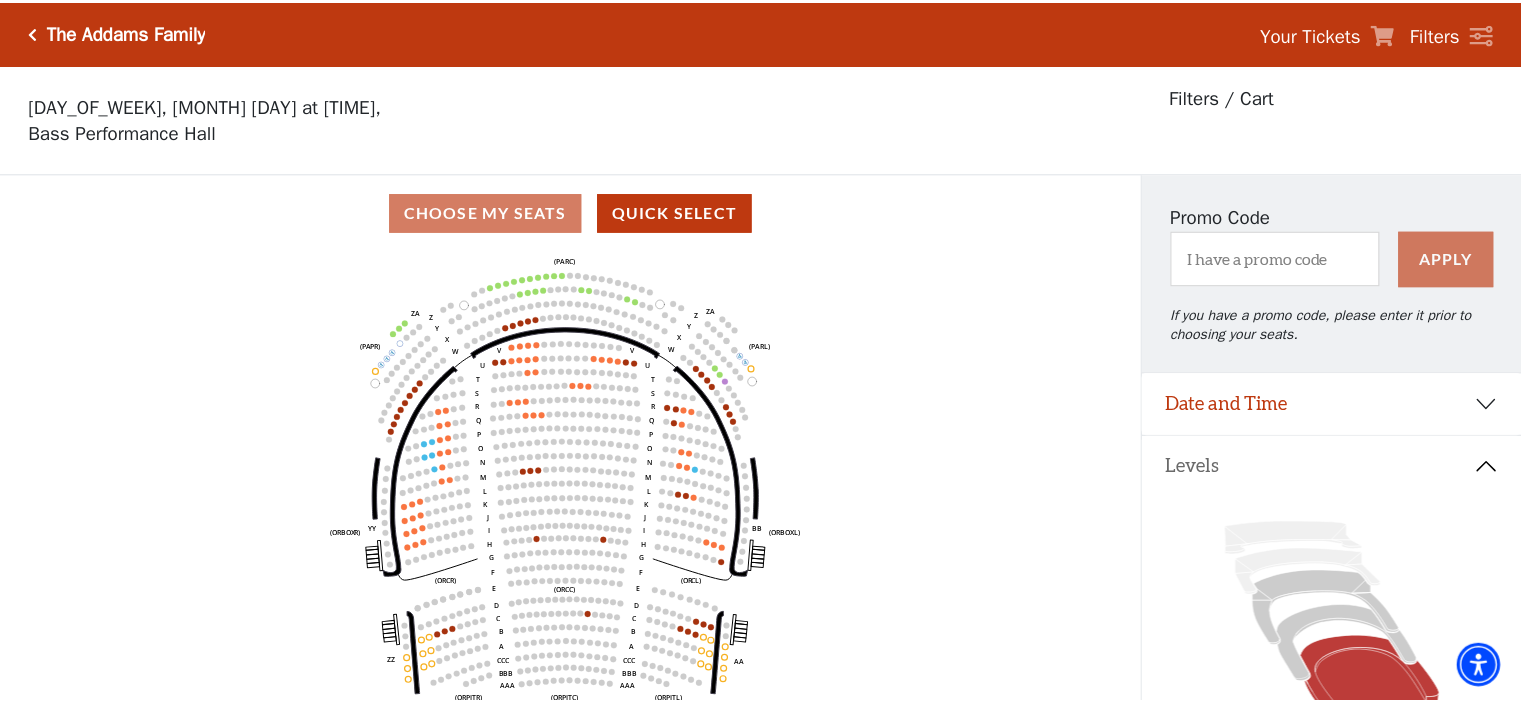 scroll, scrollTop: 92, scrollLeft: 0, axis: vertical 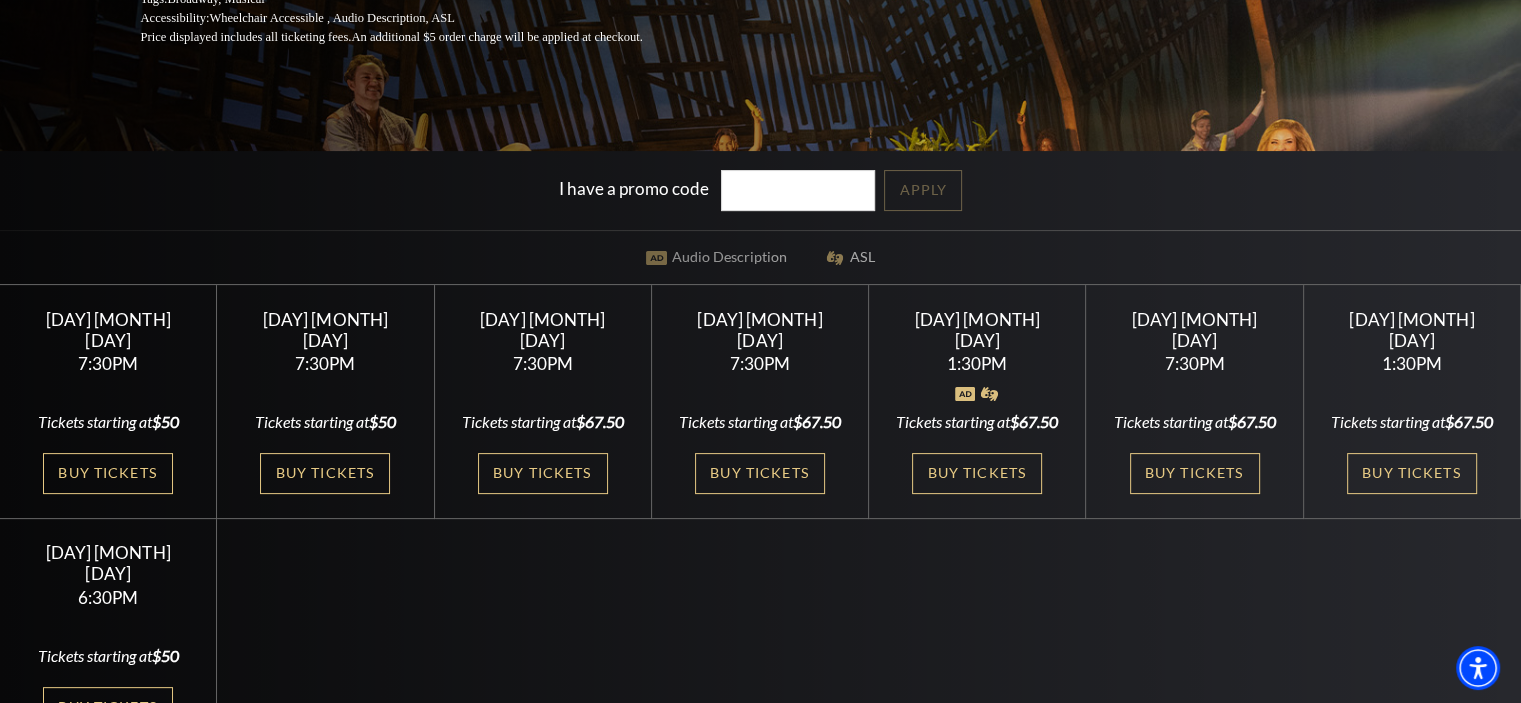 click on "Buy Tickets" at bounding box center (977, 473) 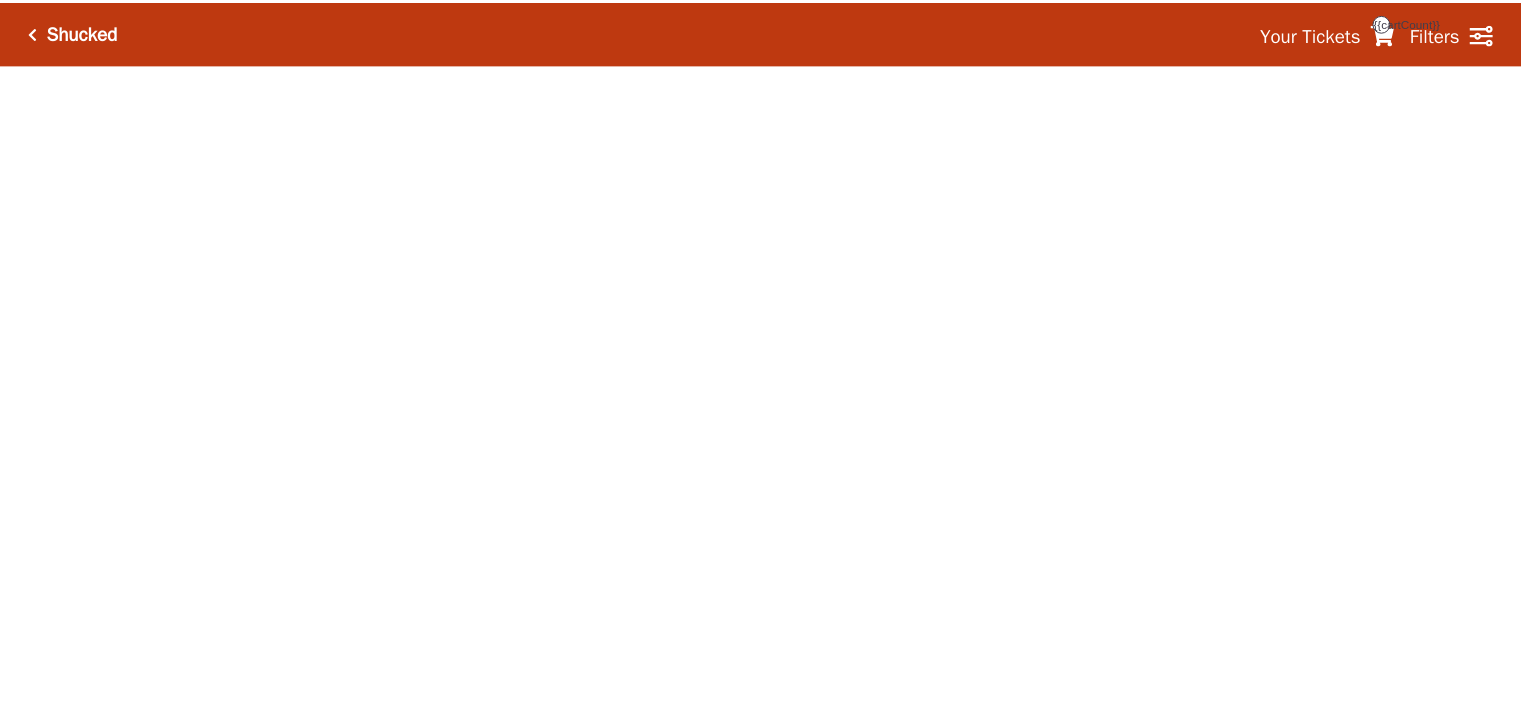 scroll, scrollTop: 0, scrollLeft: 0, axis: both 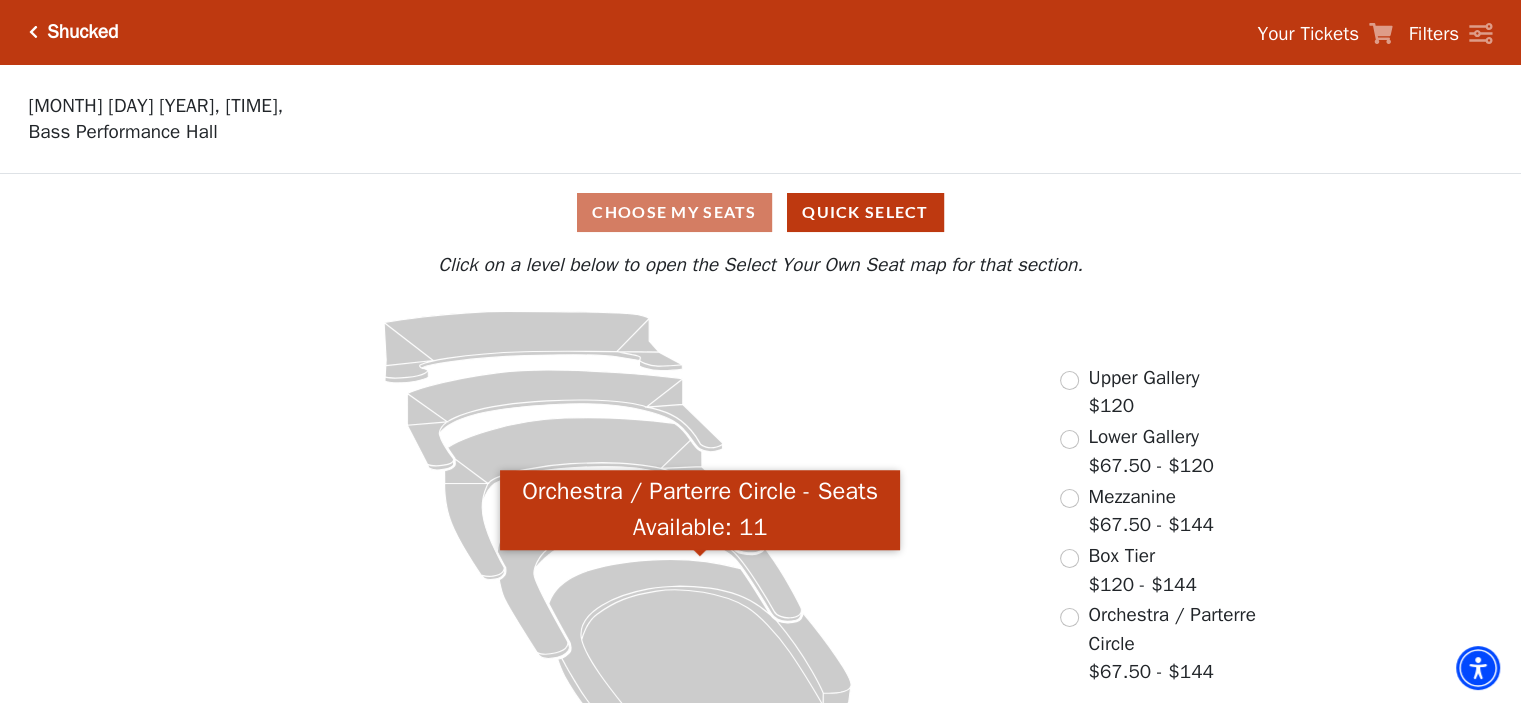 click 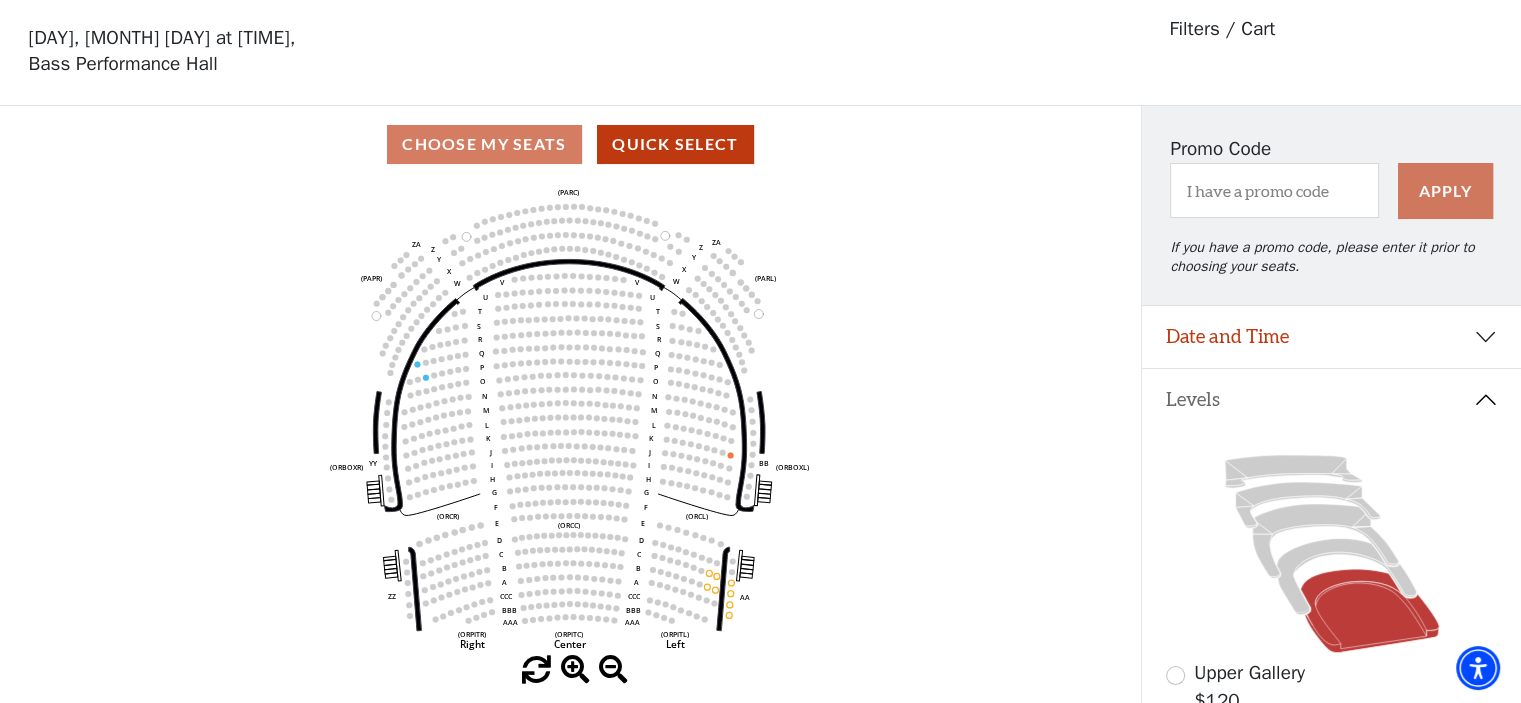 scroll, scrollTop: 92, scrollLeft: 0, axis: vertical 